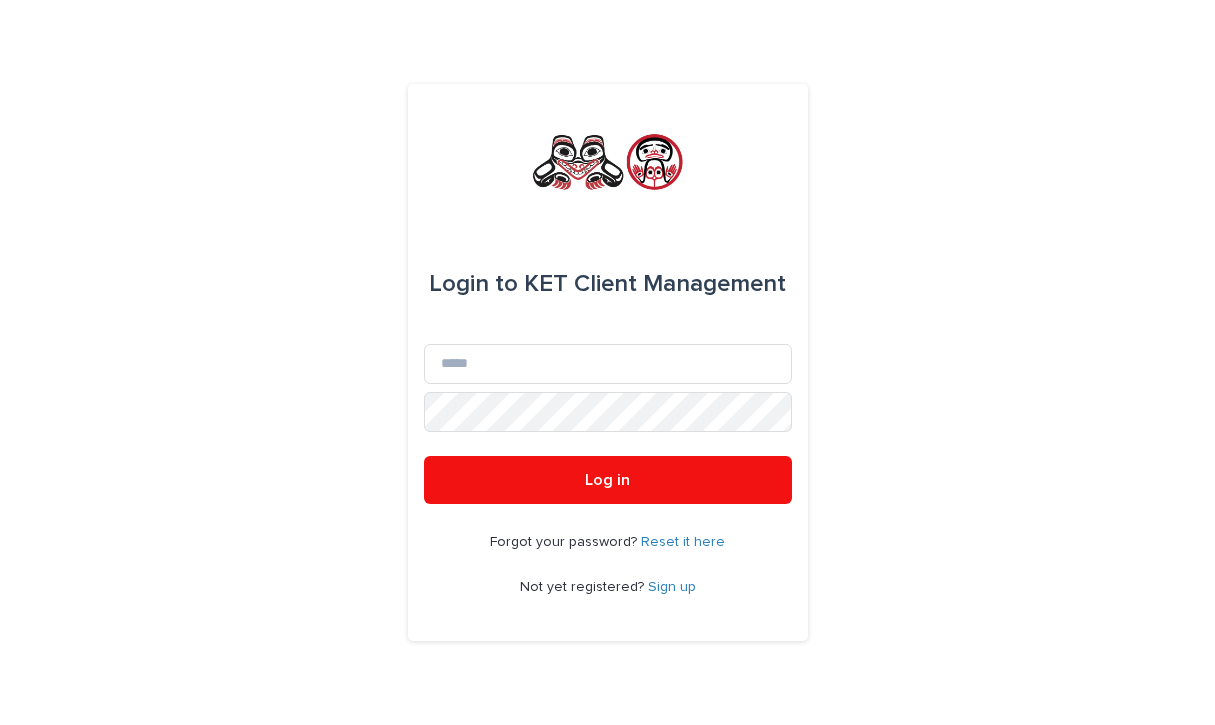 scroll, scrollTop: 0, scrollLeft: 0, axis: both 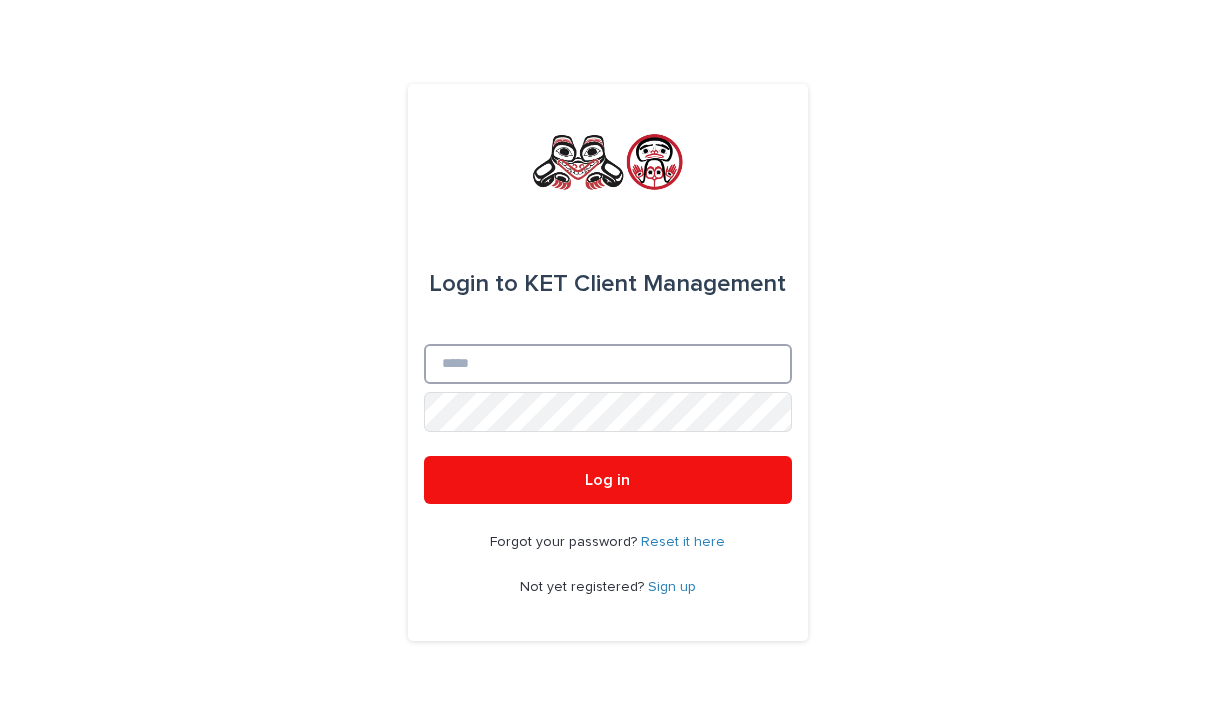 type on "**********" 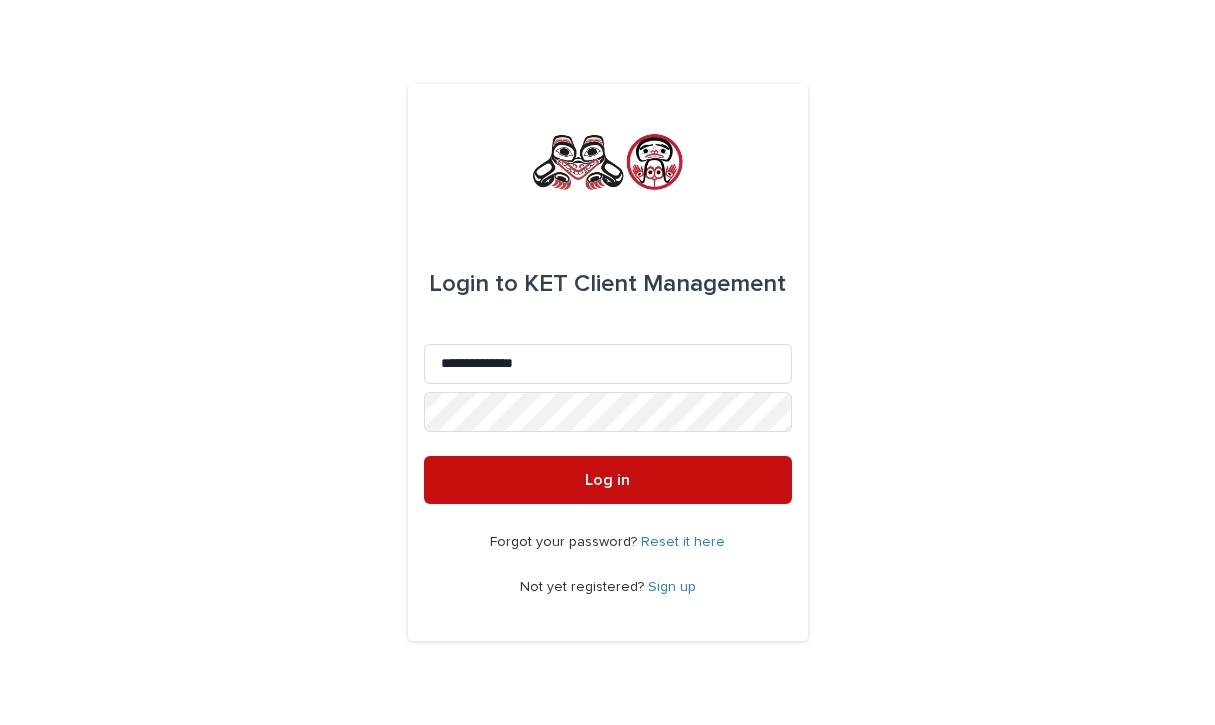 click on "Log in" at bounding box center [608, 480] 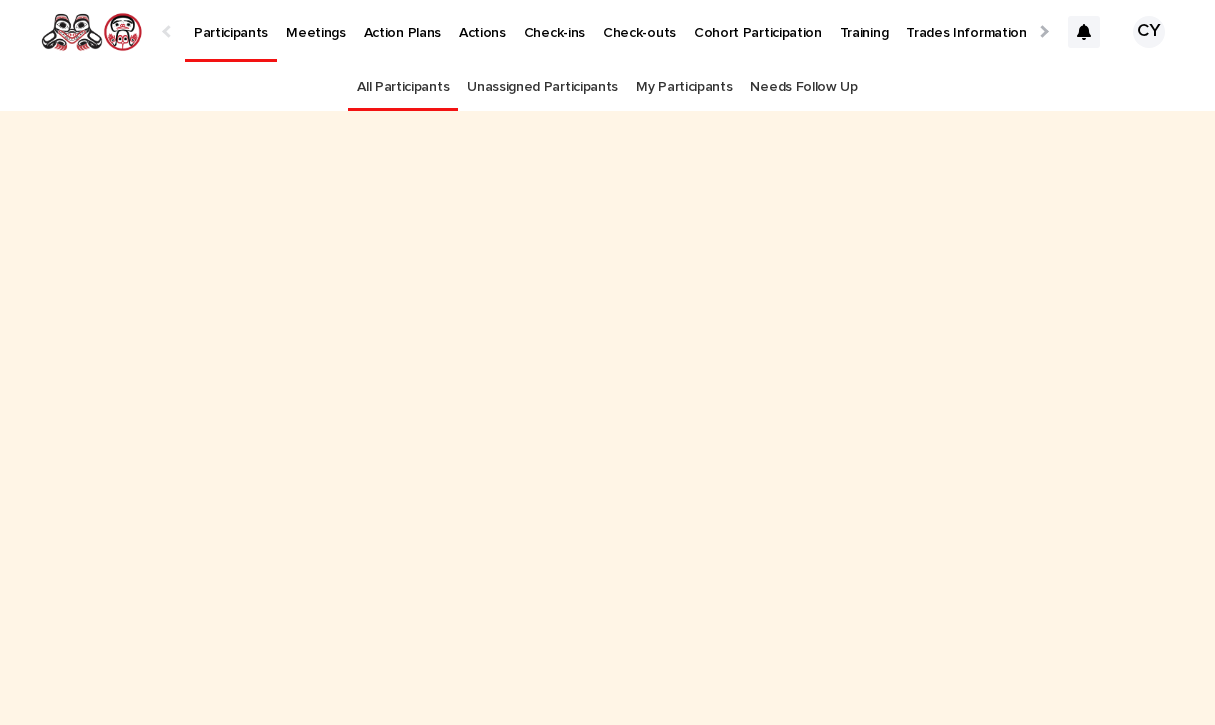 scroll, scrollTop: 0, scrollLeft: 0, axis: both 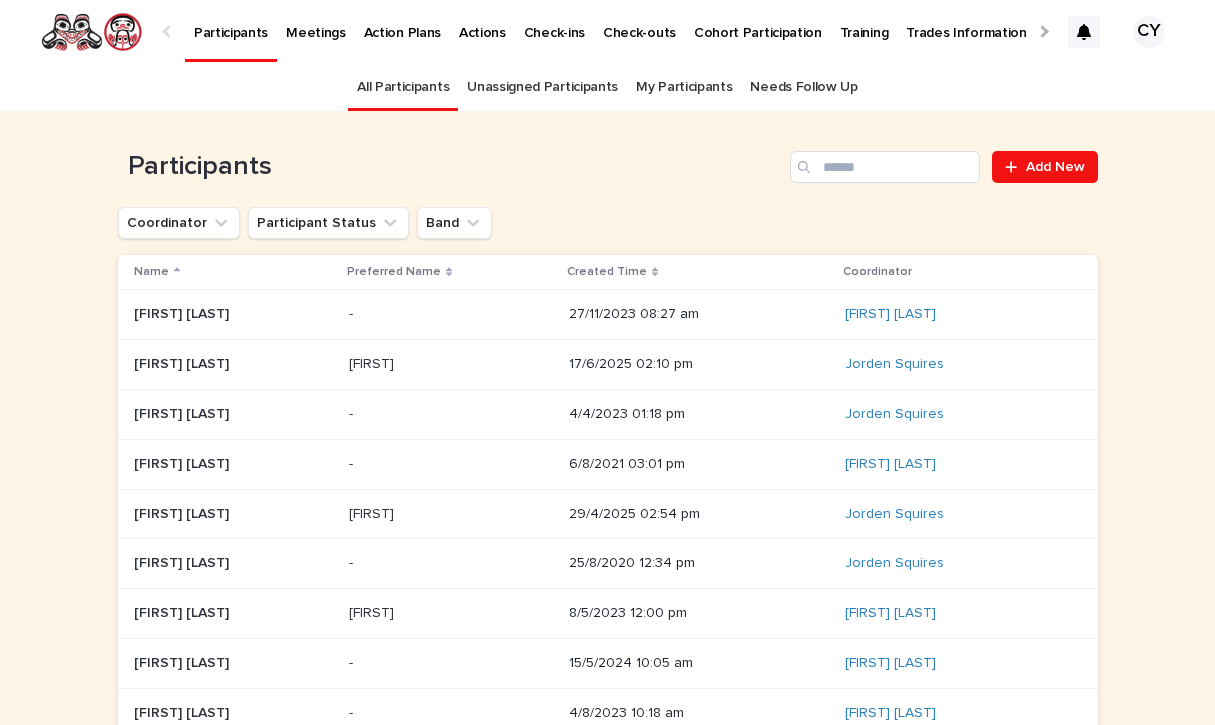 click on "My Participants" at bounding box center (684, 87) 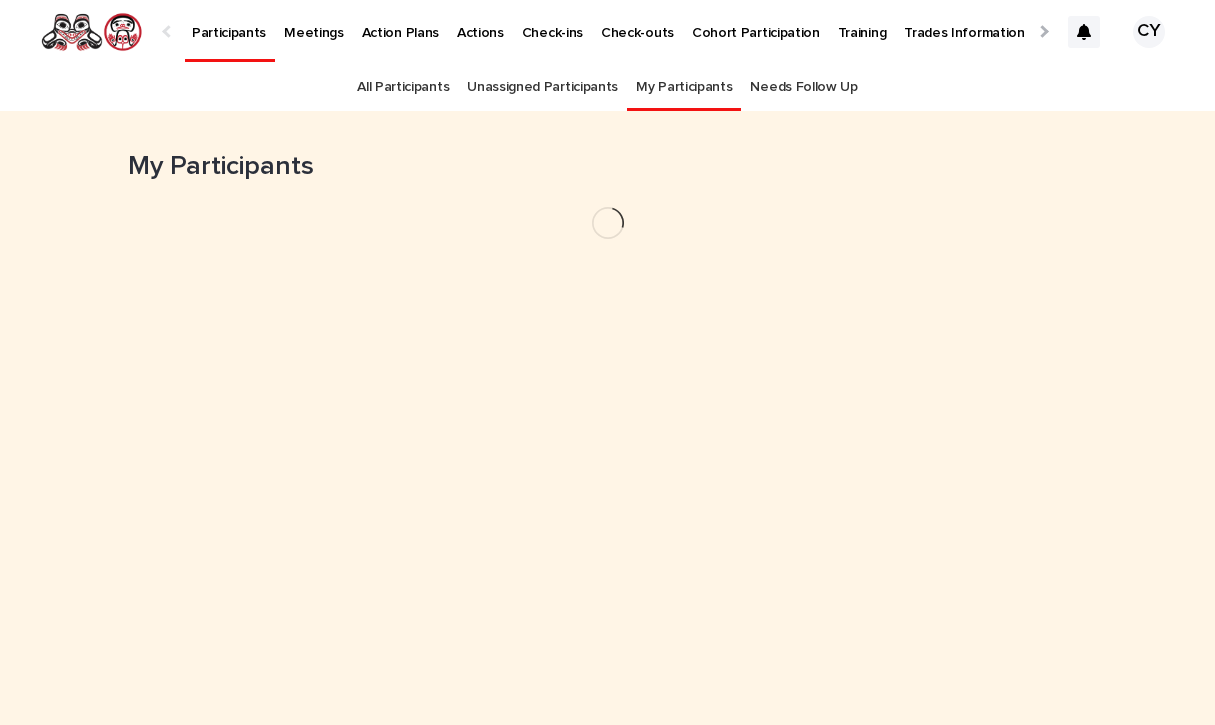 scroll, scrollTop: 0, scrollLeft: 0, axis: both 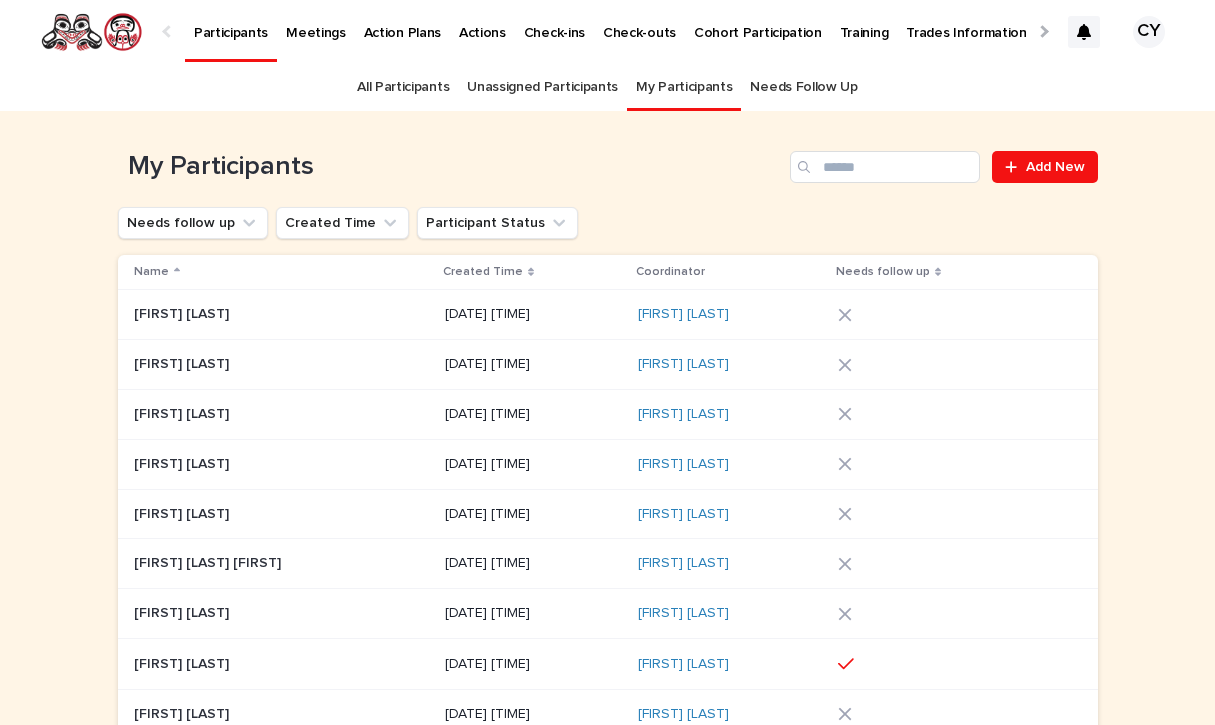 click on "[FIRST] [LAST]" at bounding box center (183, 312) 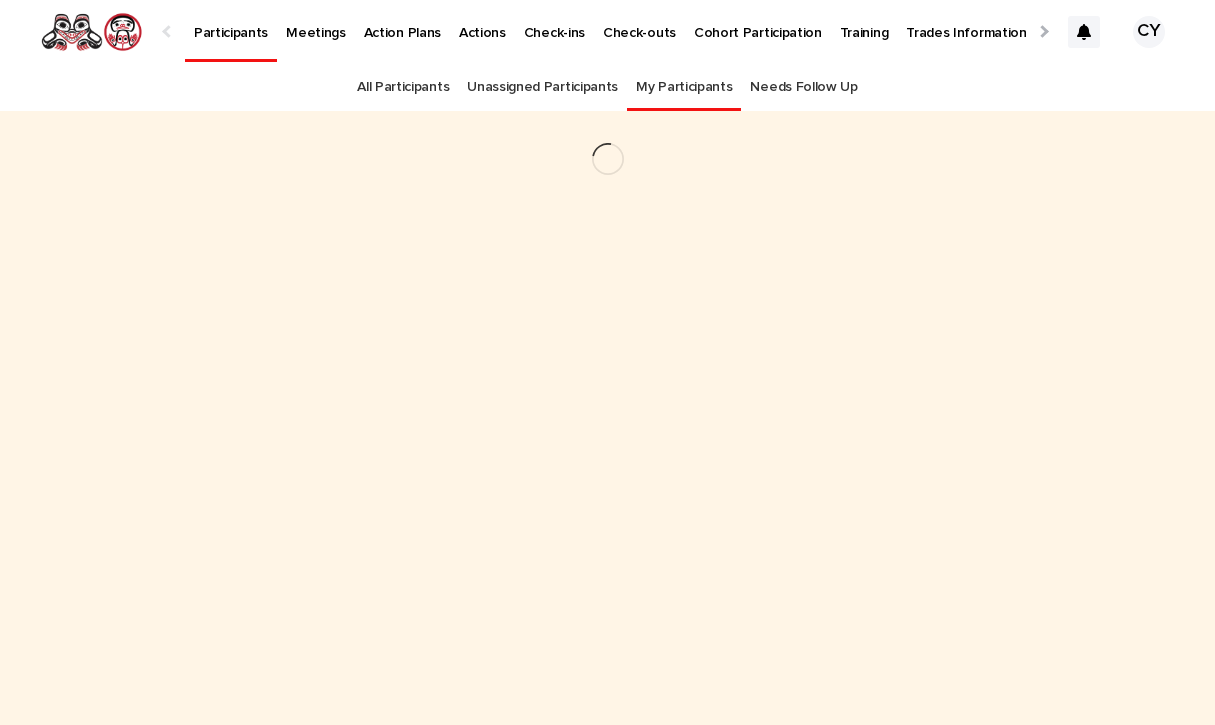 scroll, scrollTop: 0, scrollLeft: 0, axis: both 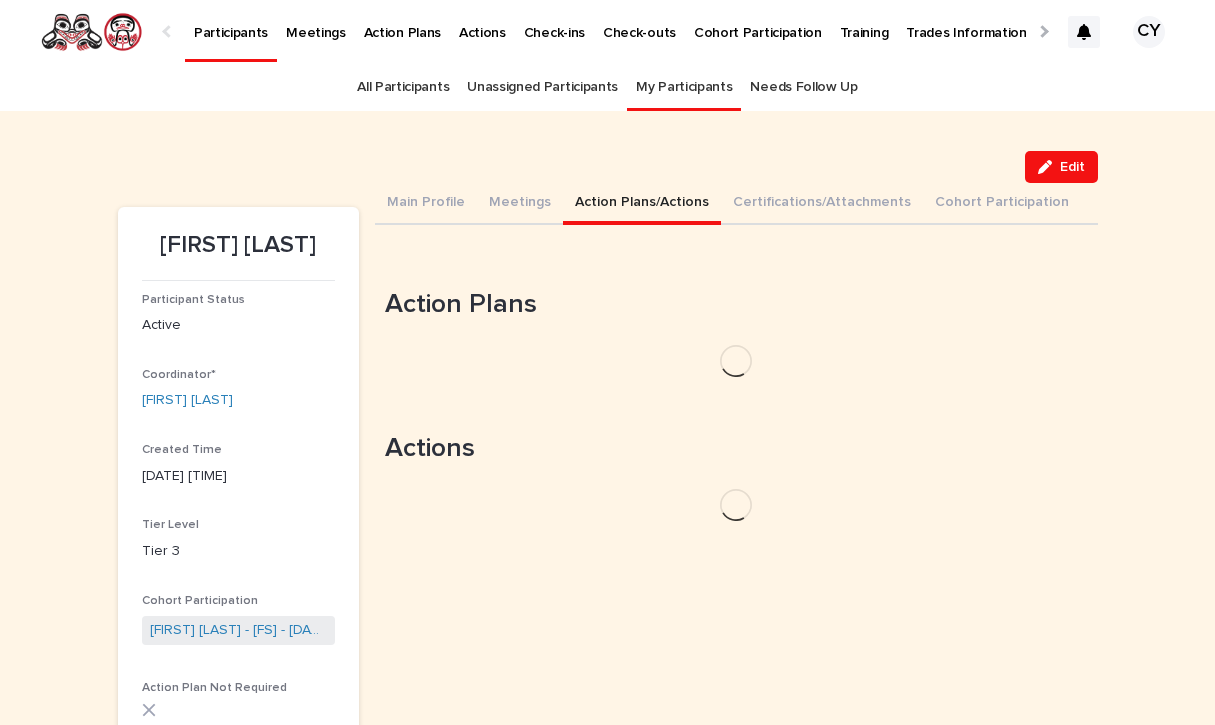 click on "Action Plans/Actions" at bounding box center (642, 204) 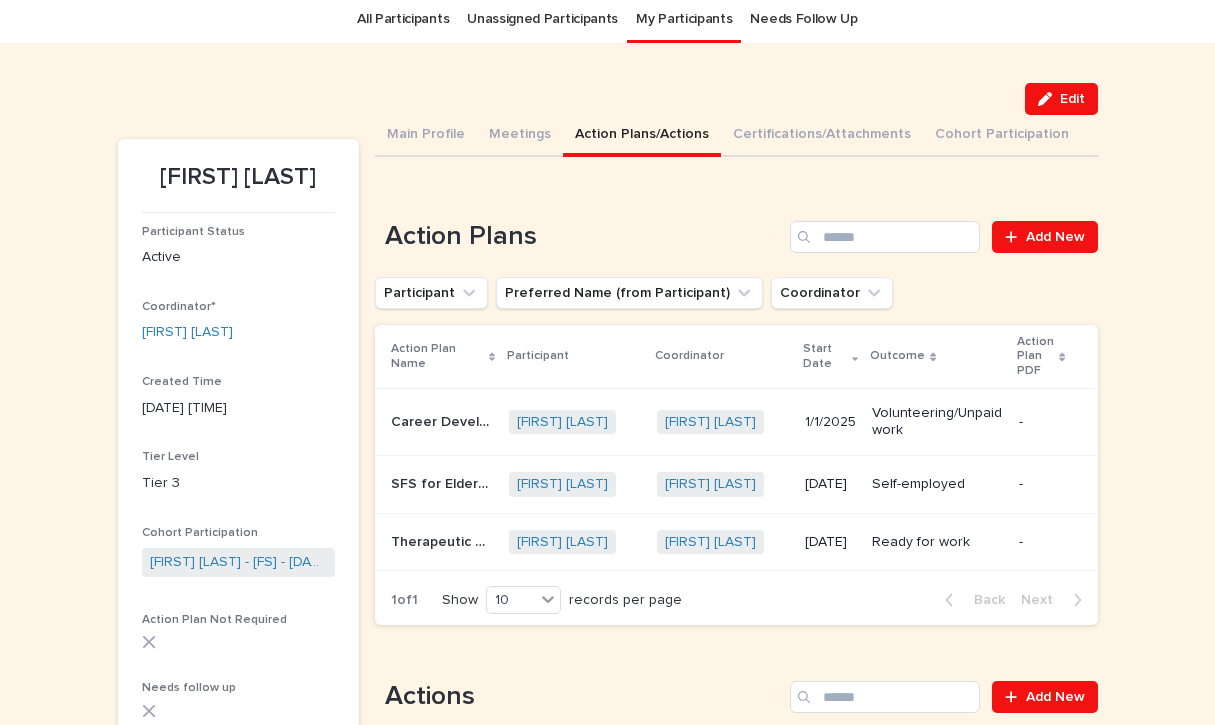 scroll, scrollTop: 78, scrollLeft: 0, axis: vertical 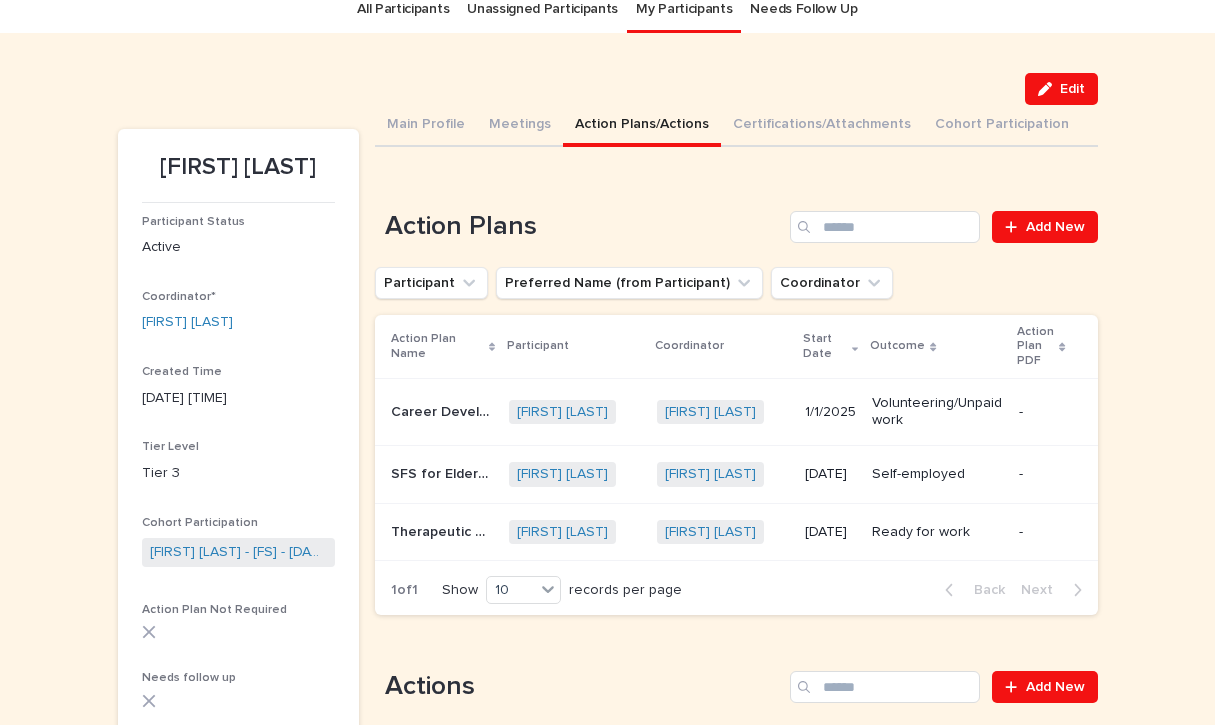 click on "Career Development" at bounding box center [444, 410] 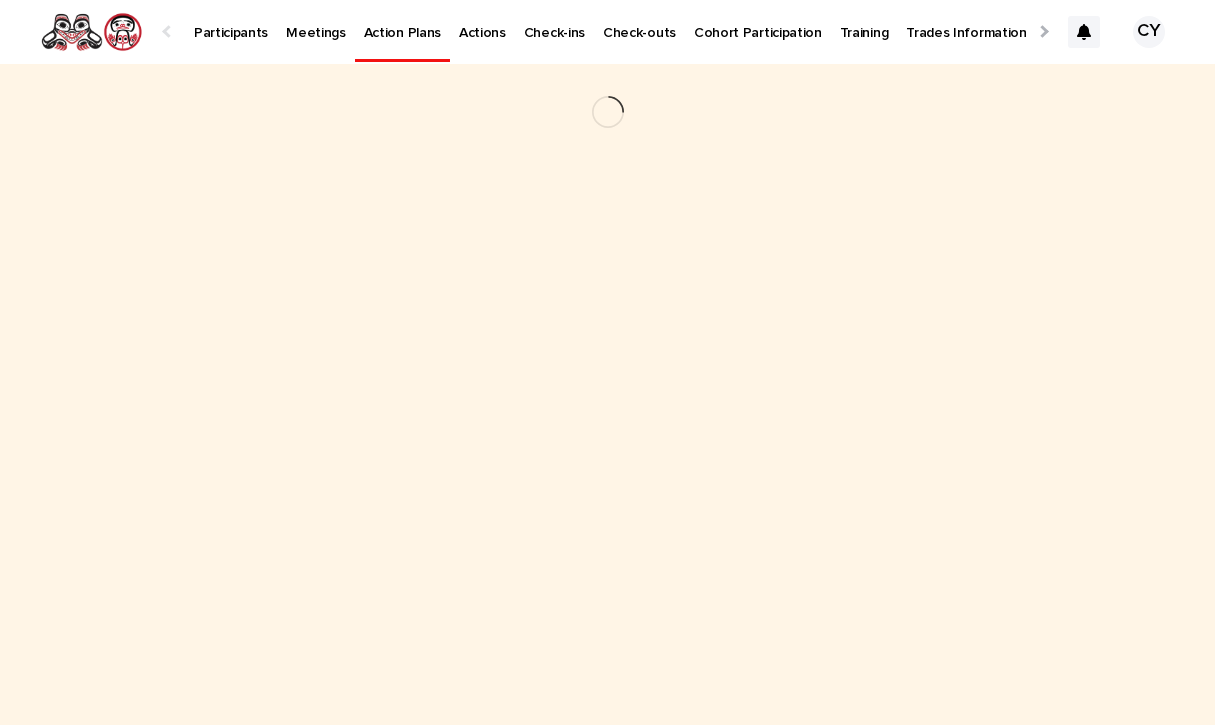 scroll, scrollTop: 0, scrollLeft: 0, axis: both 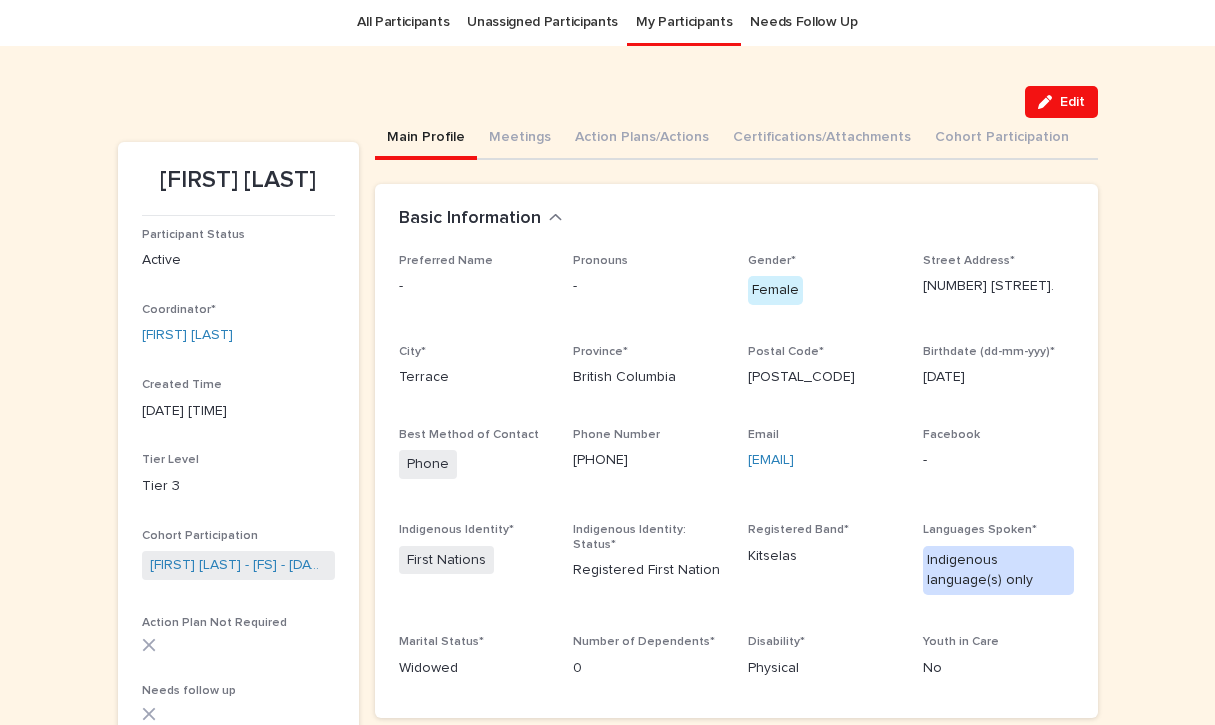 click on "Main Profile" at bounding box center (426, 139) 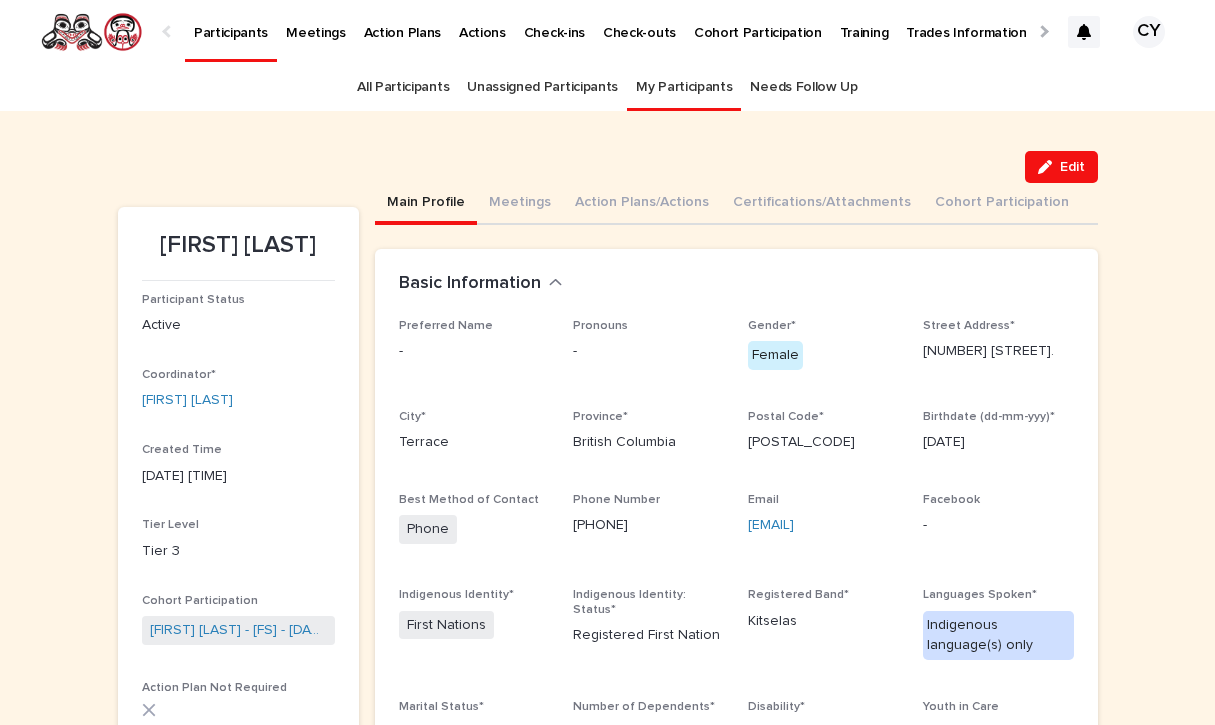 scroll, scrollTop: 0, scrollLeft: 0, axis: both 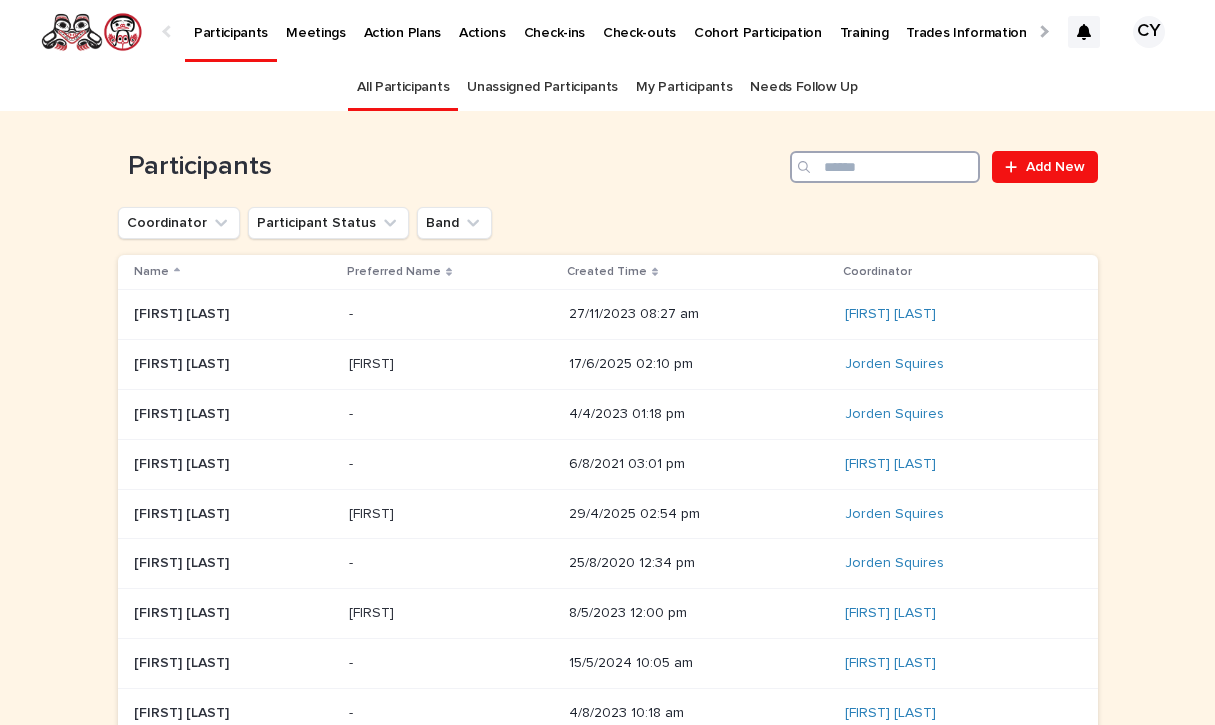 click at bounding box center [885, 167] 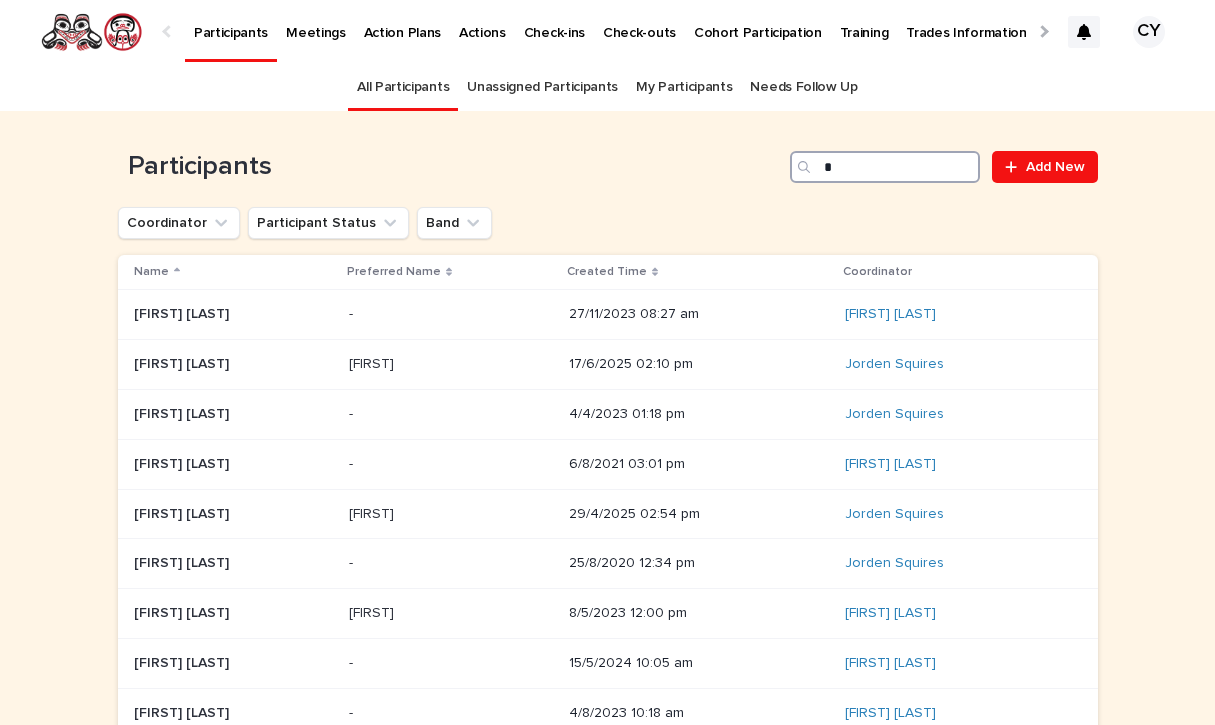 scroll, scrollTop: 0, scrollLeft: 0, axis: both 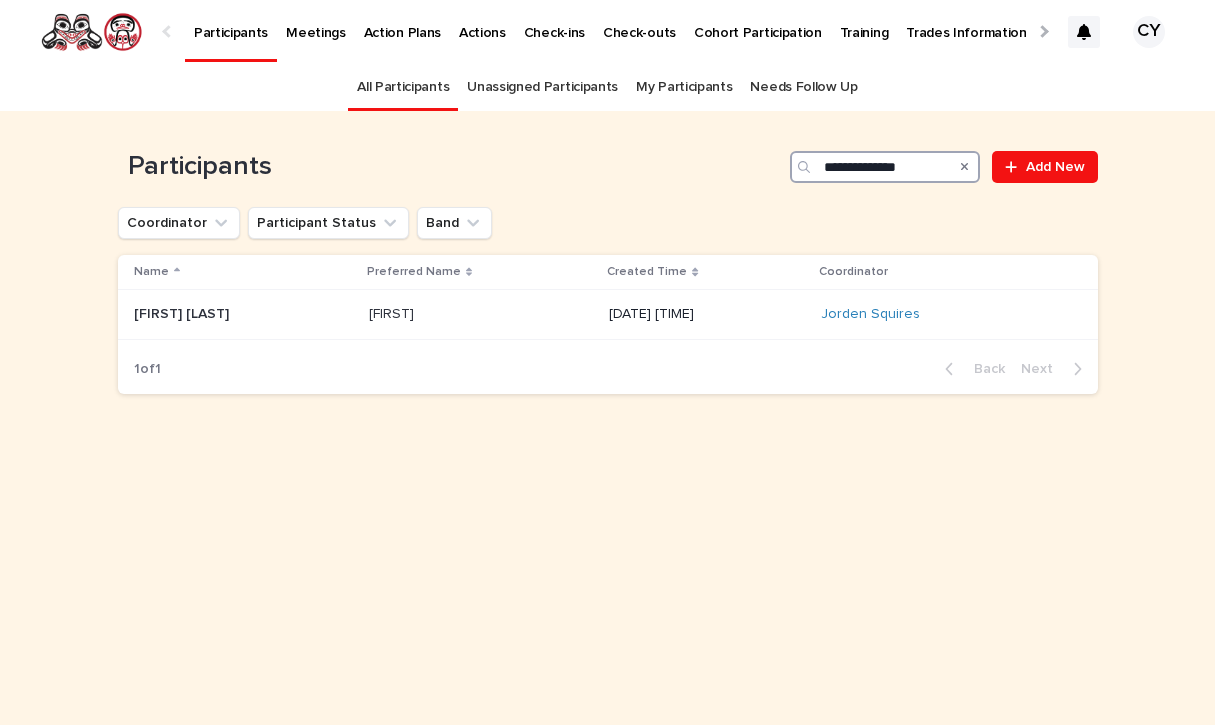 type on "**********" 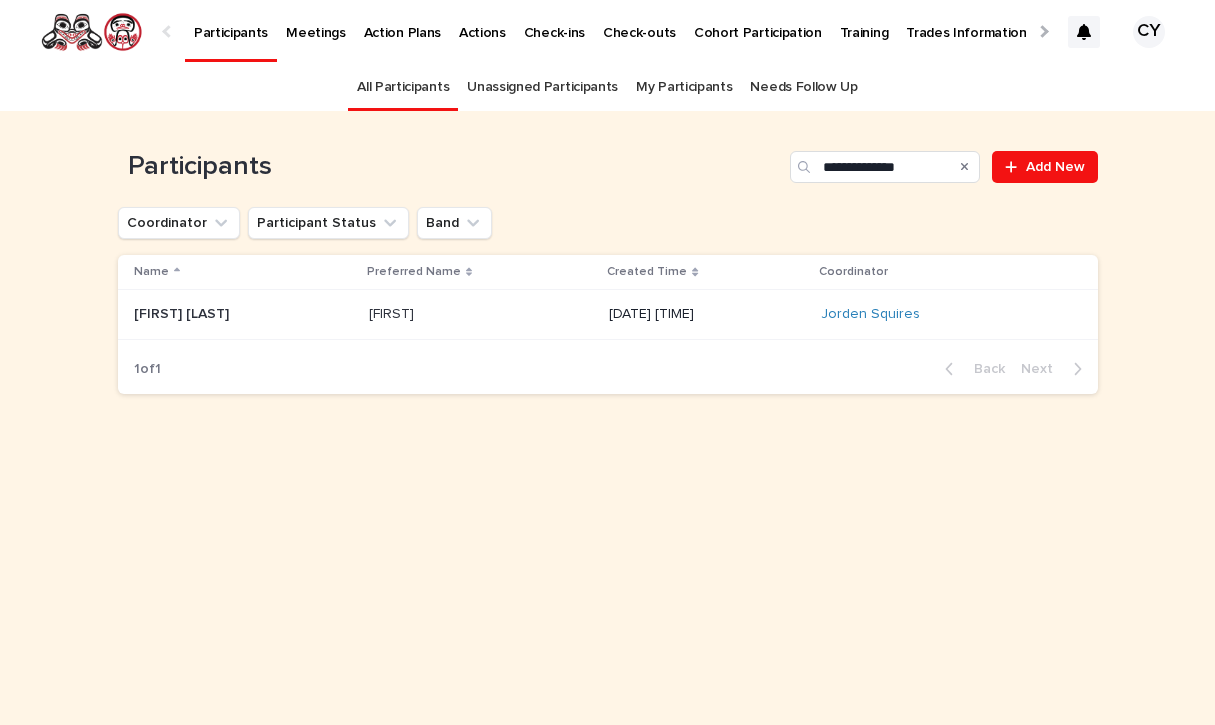 drag, startPoint x: 850, startPoint y: 162, endPoint x: 204, endPoint y: 313, distance: 663.41315 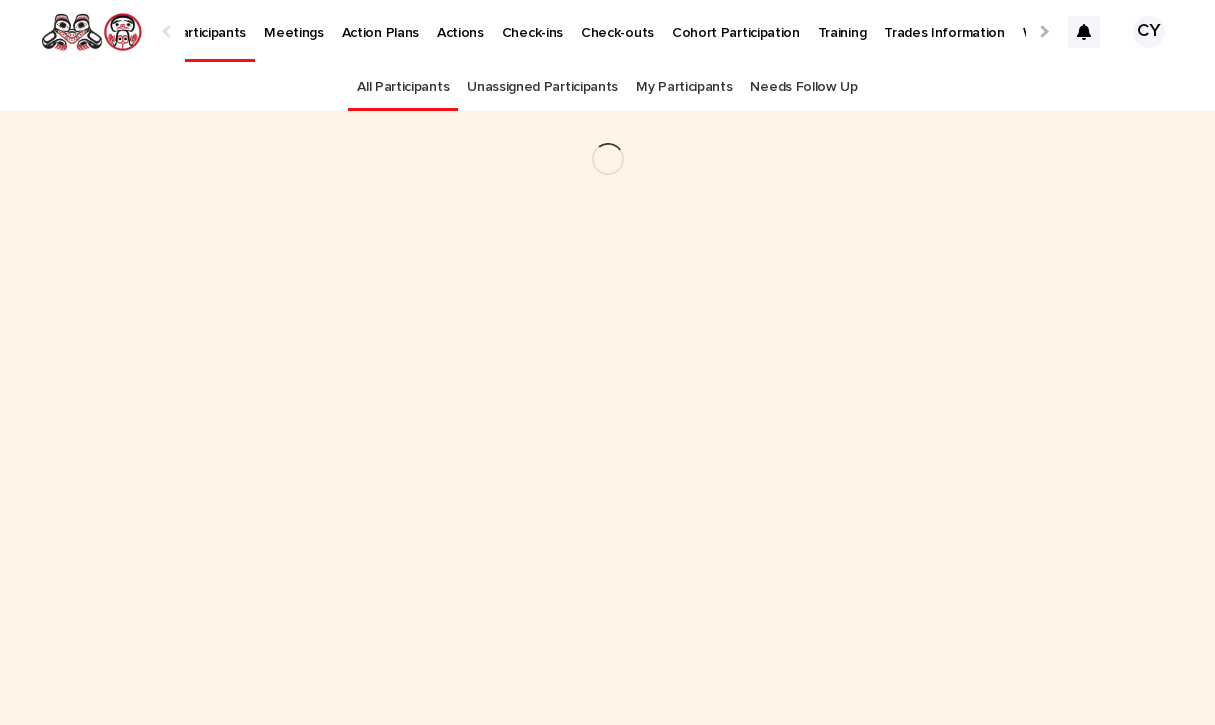 scroll, scrollTop: 0, scrollLeft: 0, axis: both 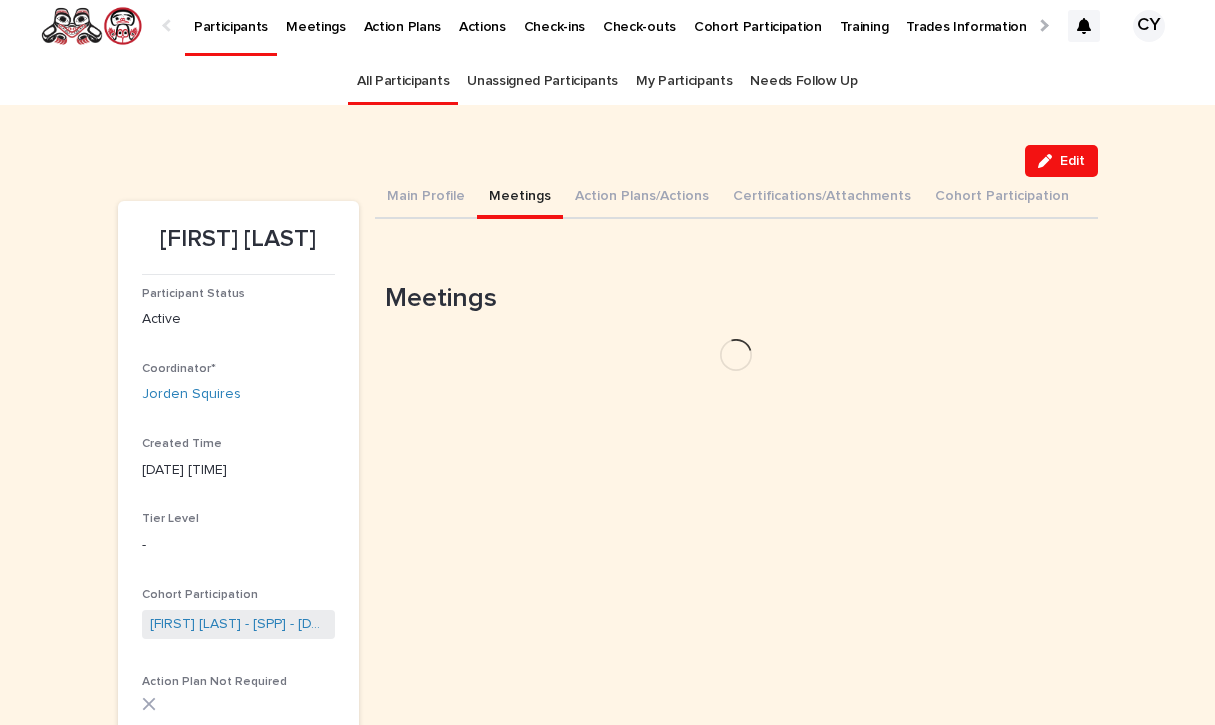 click on "Meetings" at bounding box center (520, 198) 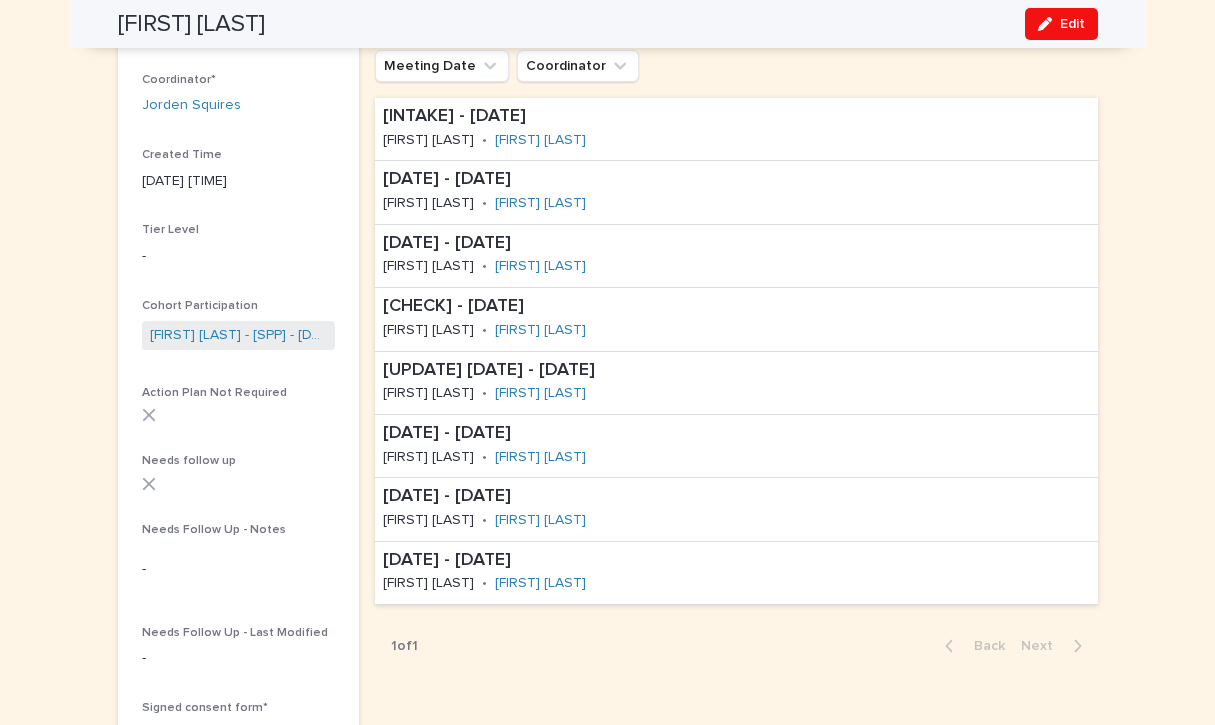 scroll, scrollTop: 296, scrollLeft: 0, axis: vertical 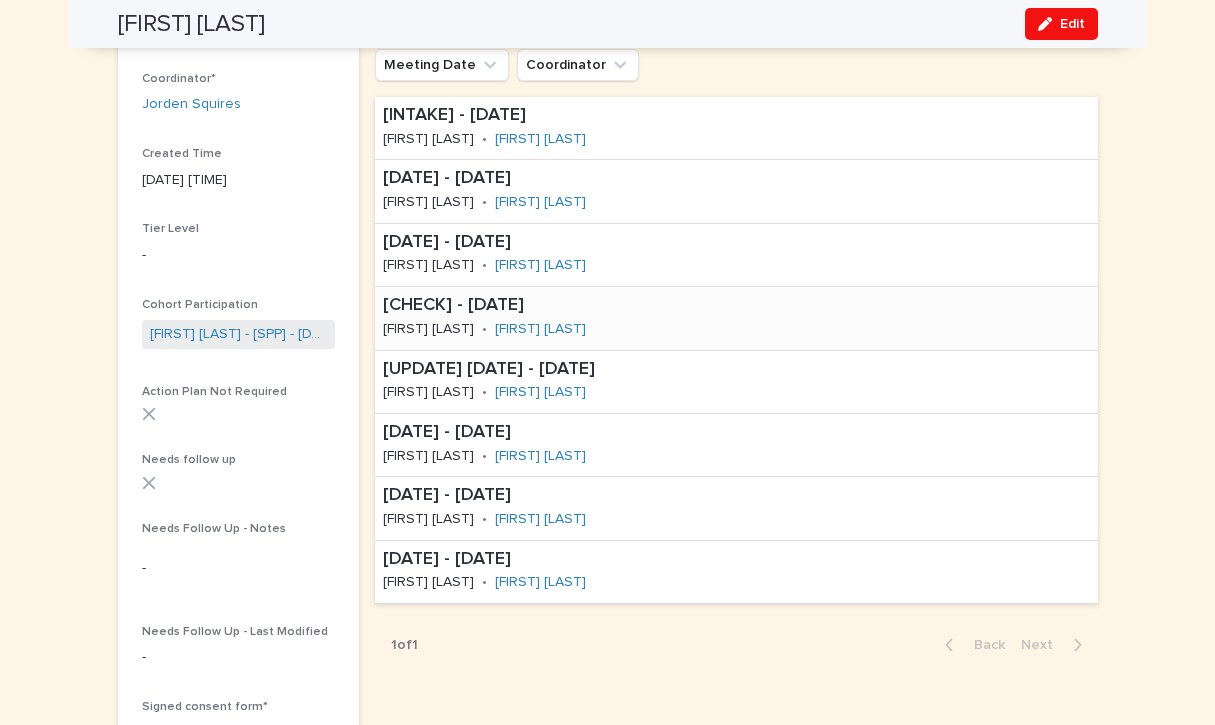 click on "[CHECK] - [DATE]" at bounding box center (555, 306) 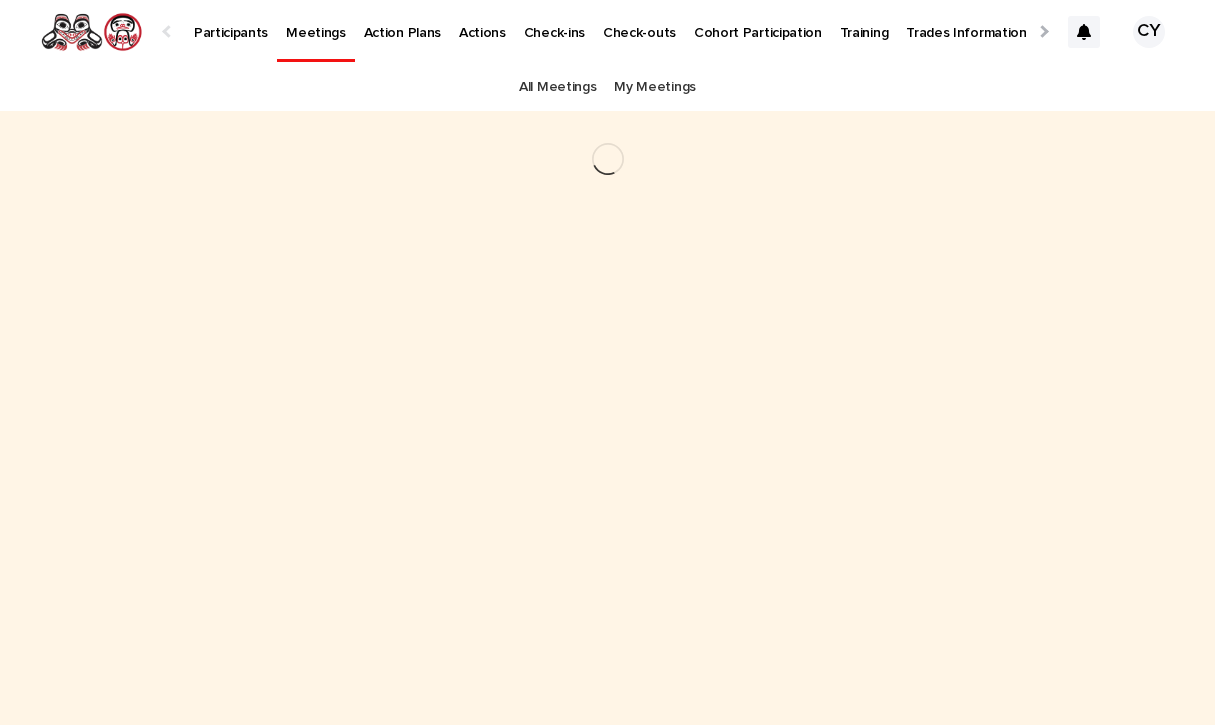 scroll, scrollTop: 0, scrollLeft: 0, axis: both 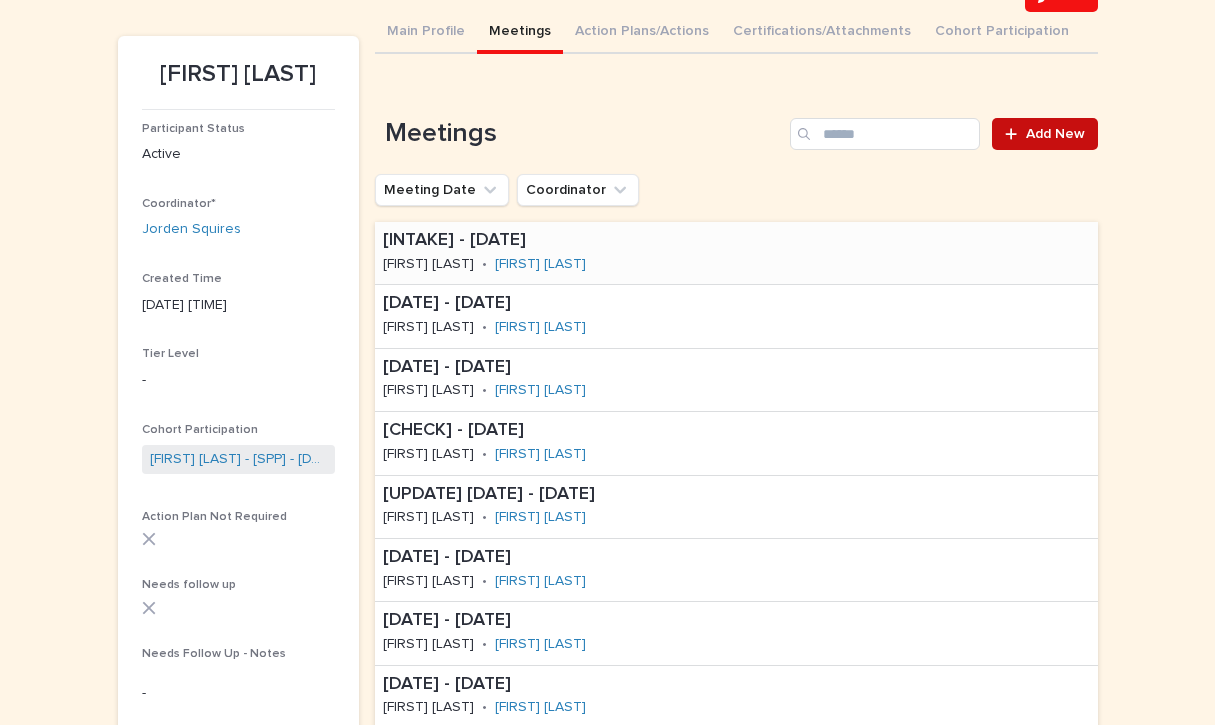 click on "Add New" at bounding box center (1055, 134) 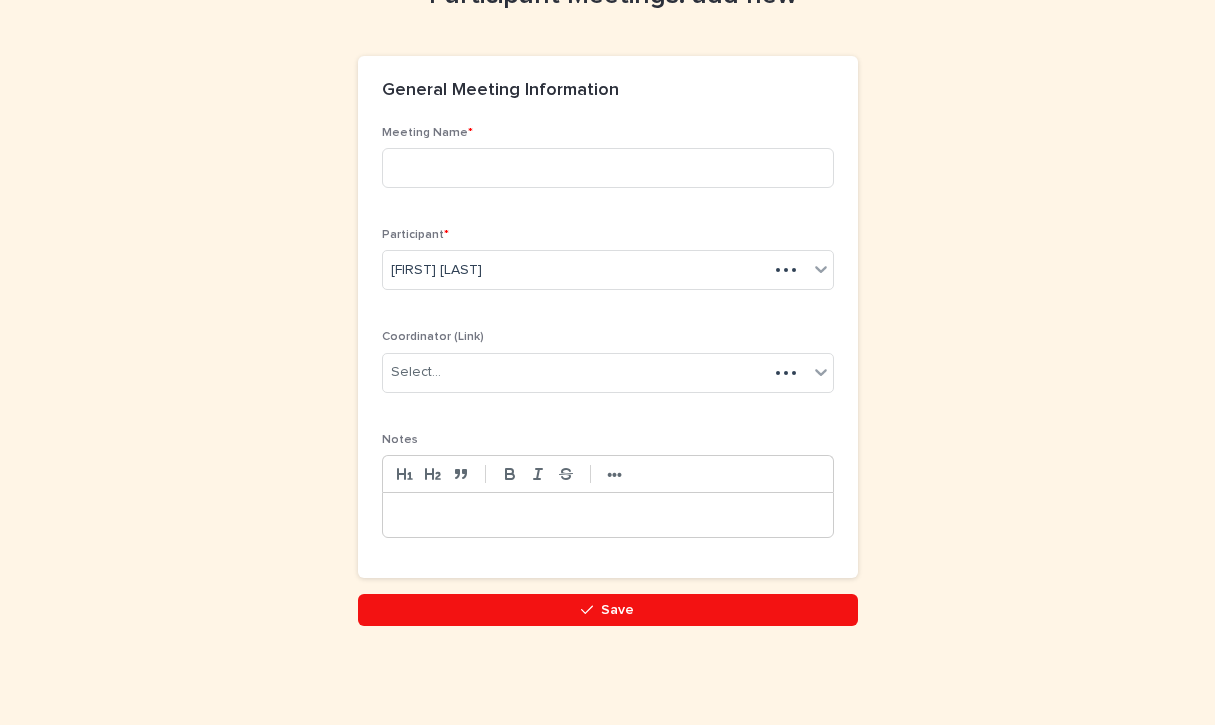scroll, scrollTop: 0, scrollLeft: 0, axis: both 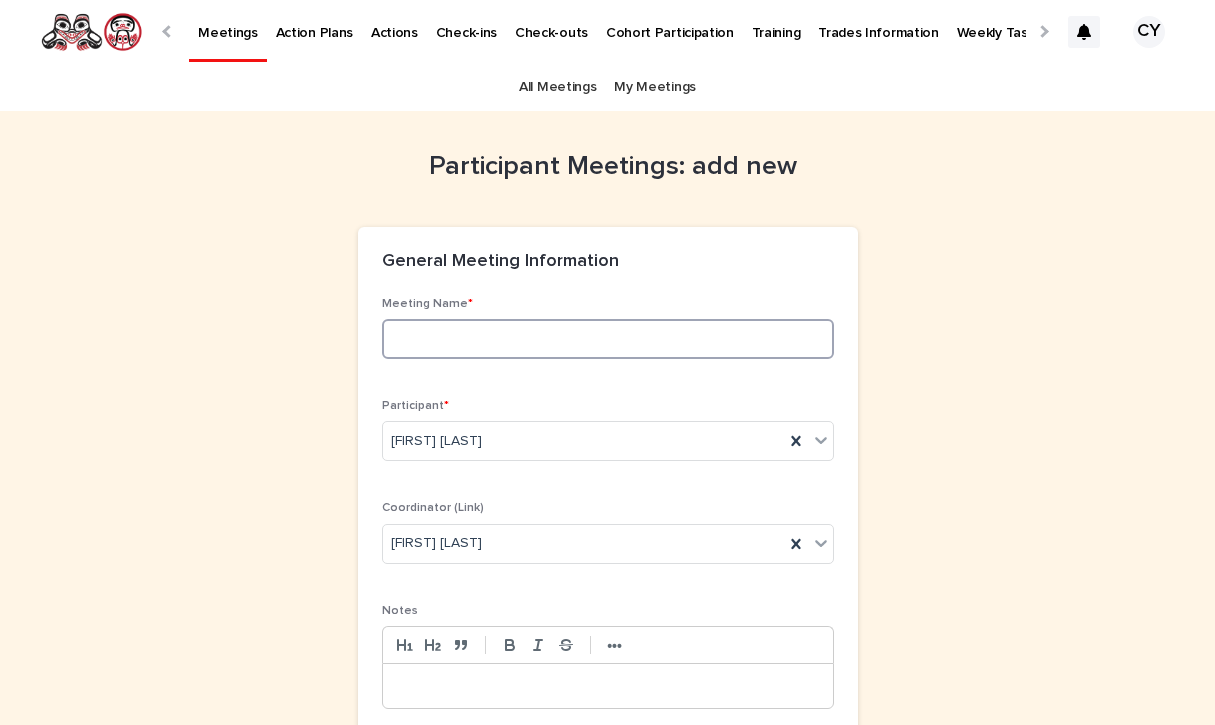 drag, startPoint x: 411, startPoint y: 338, endPoint x: 462, endPoint y: 350, distance: 52.392746 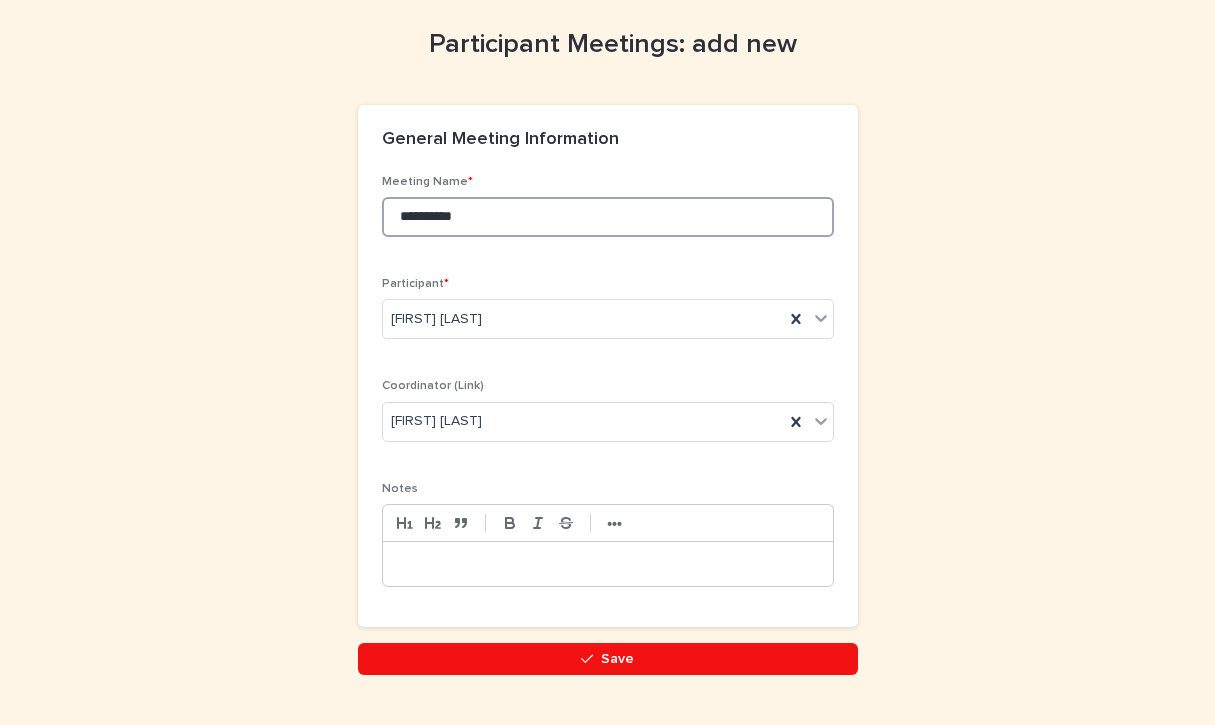scroll, scrollTop: 153, scrollLeft: 0, axis: vertical 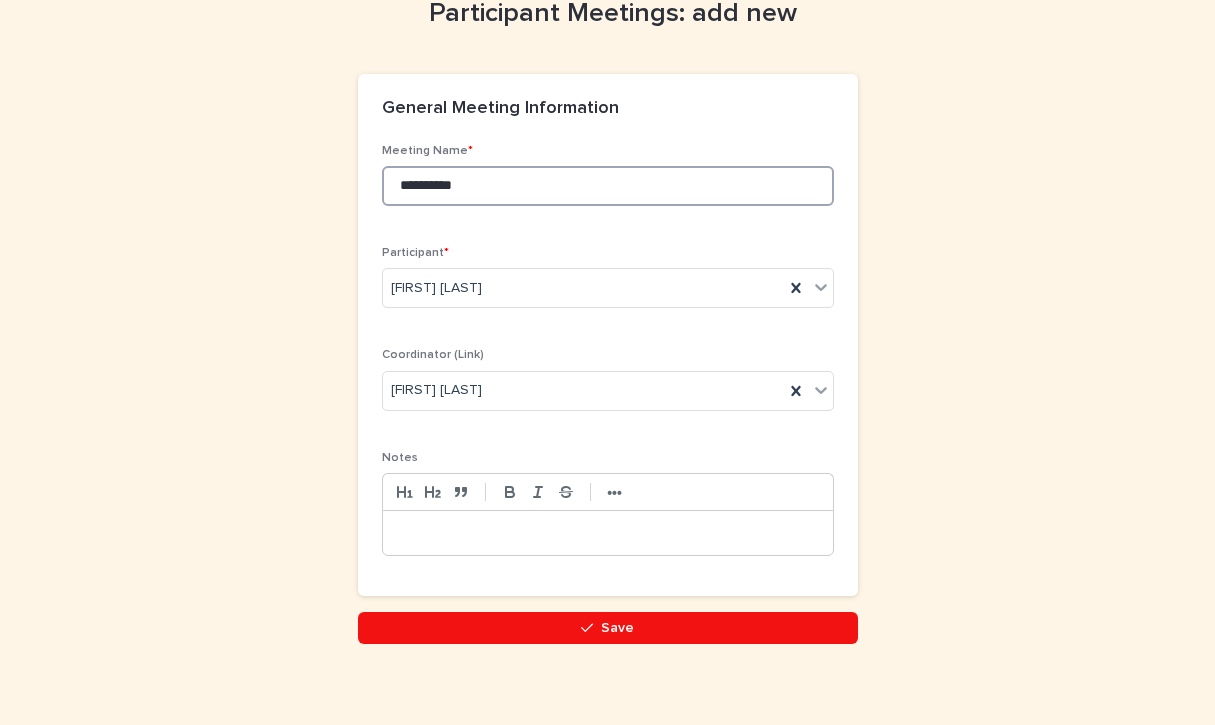 type on "**********" 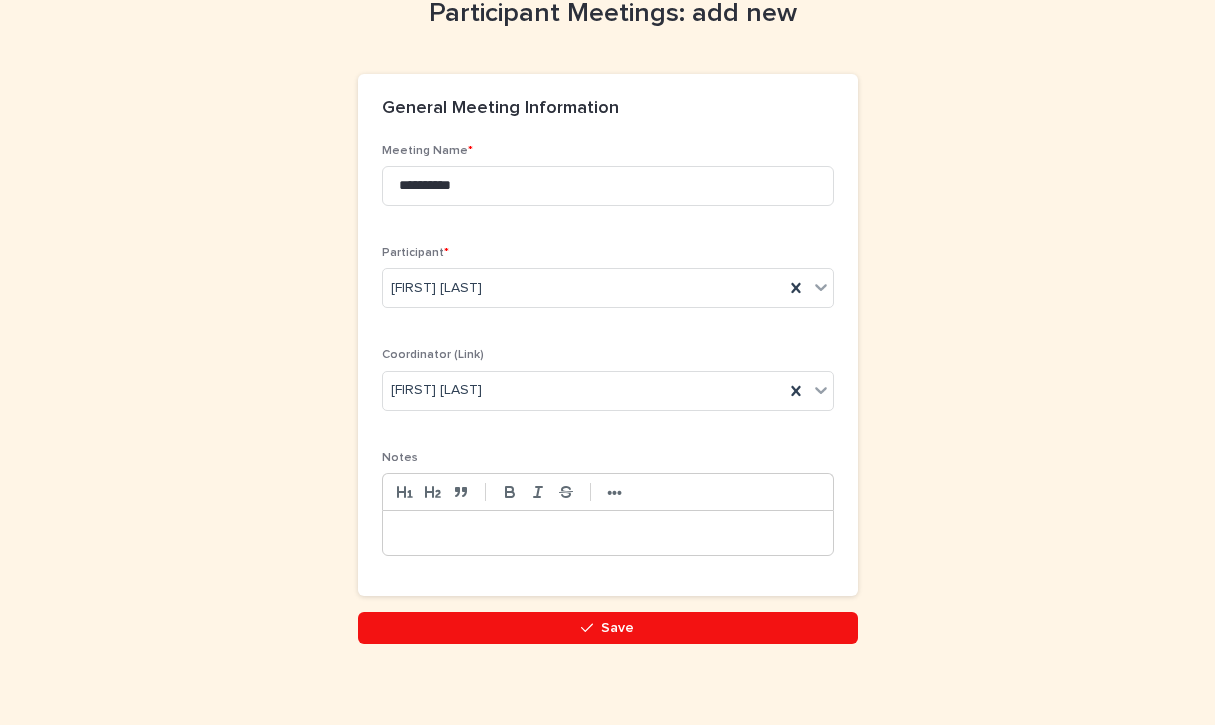 click at bounding box center (608, 533) 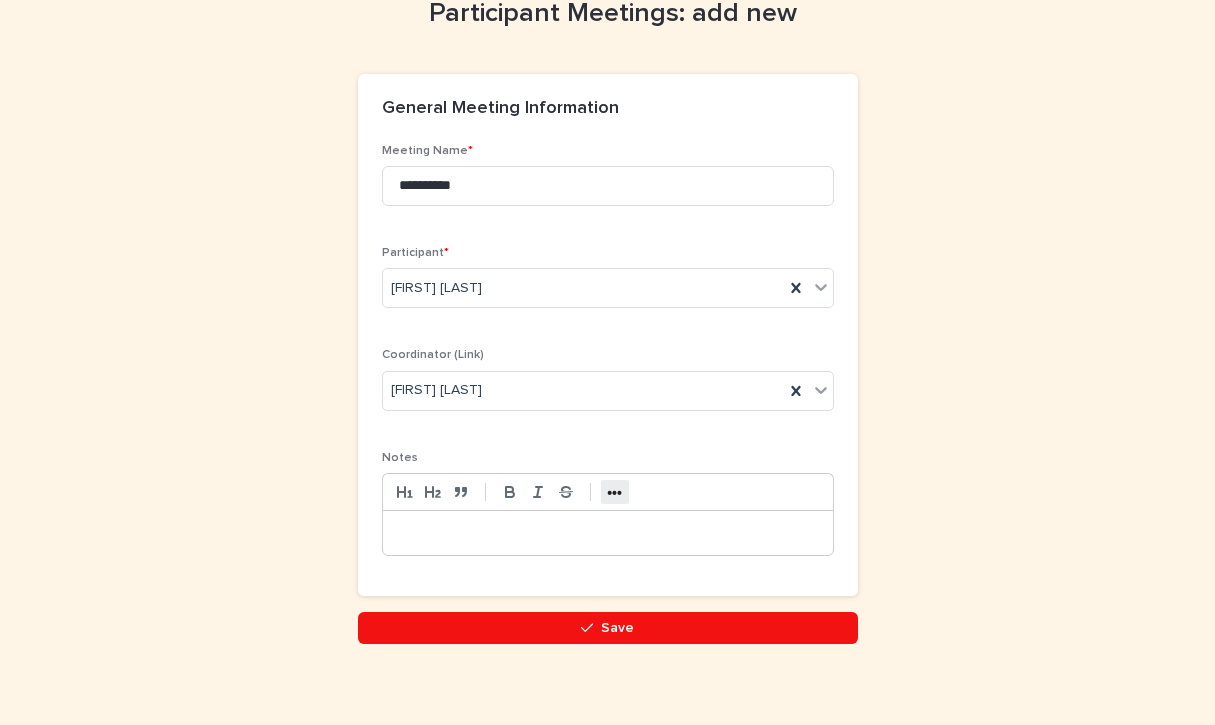 type 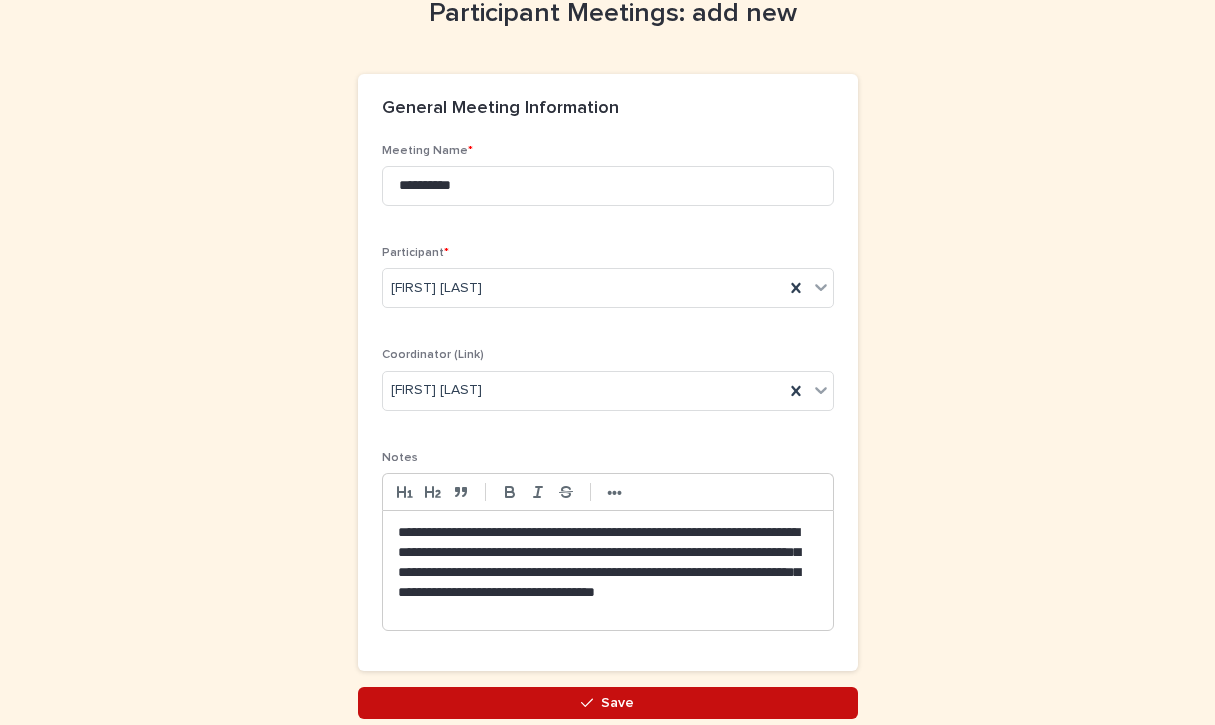 click on "Save" at bounding box center [608, 703] 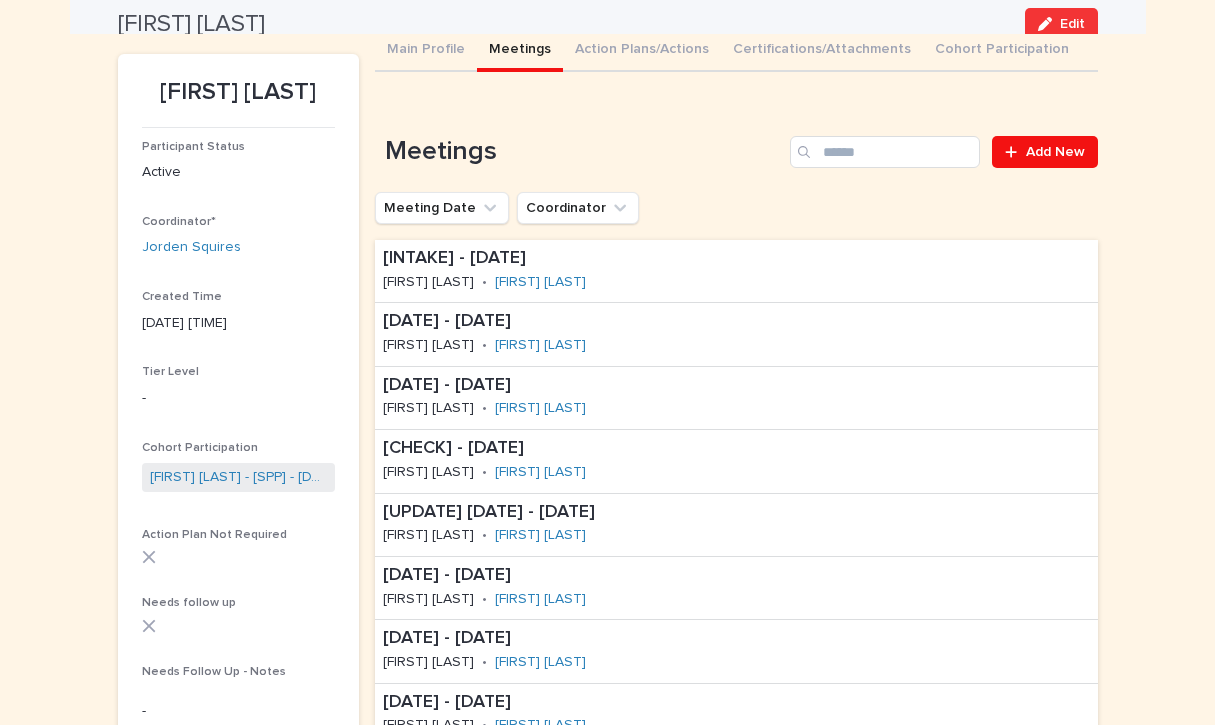 scroll, scrollTop: 0, scrollLeft: 0, axis: both 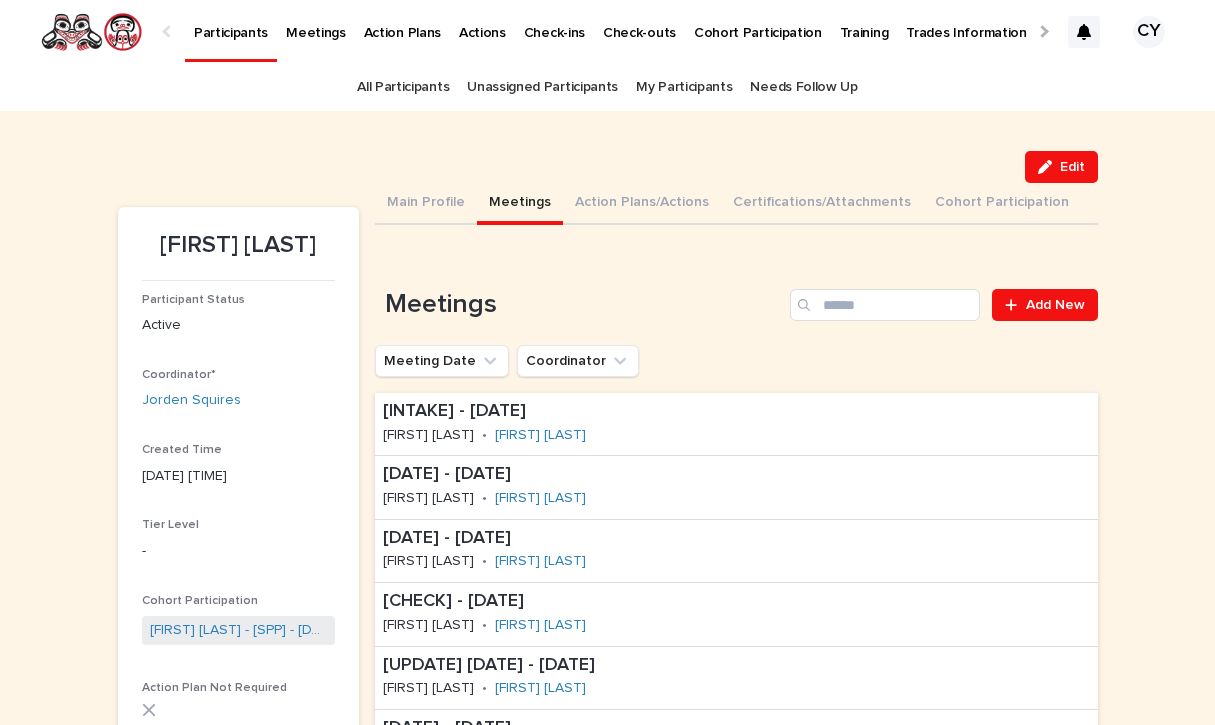 click on "Participants" at bounding box center [231, 21] 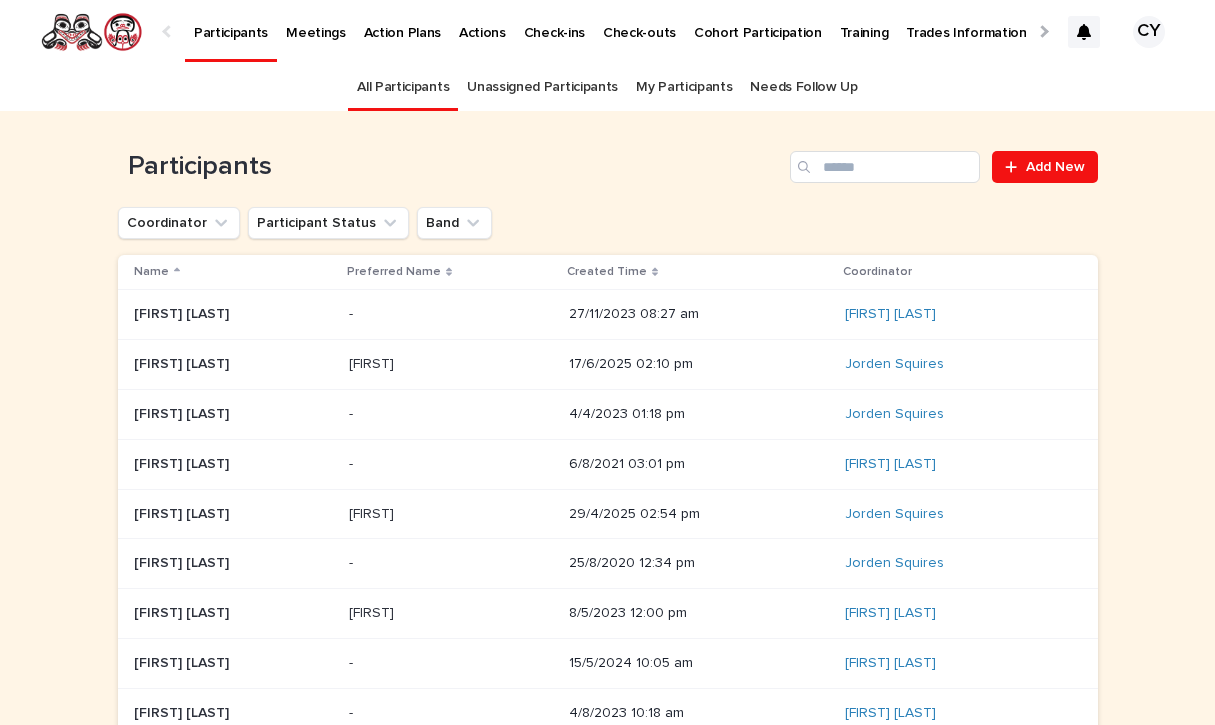 scroll, scrollTop: 0, scrollLeft: 0, axis: both 